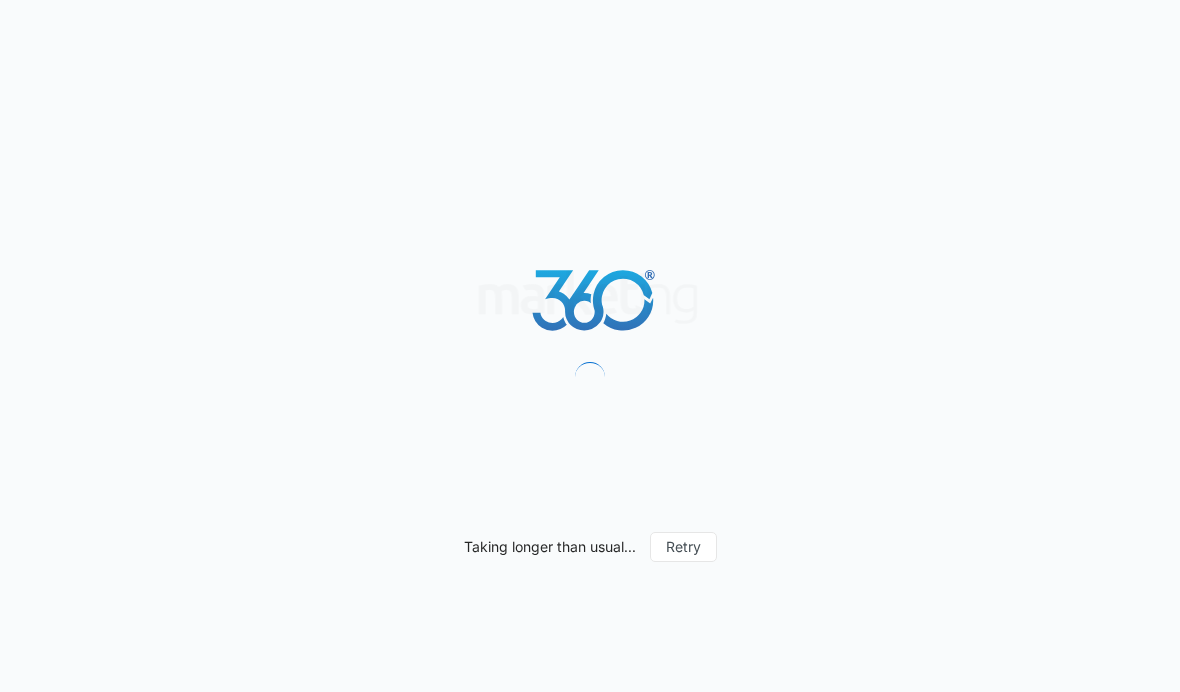 scroll, scrollTop: 0, scrollLeft: 0, axis: both 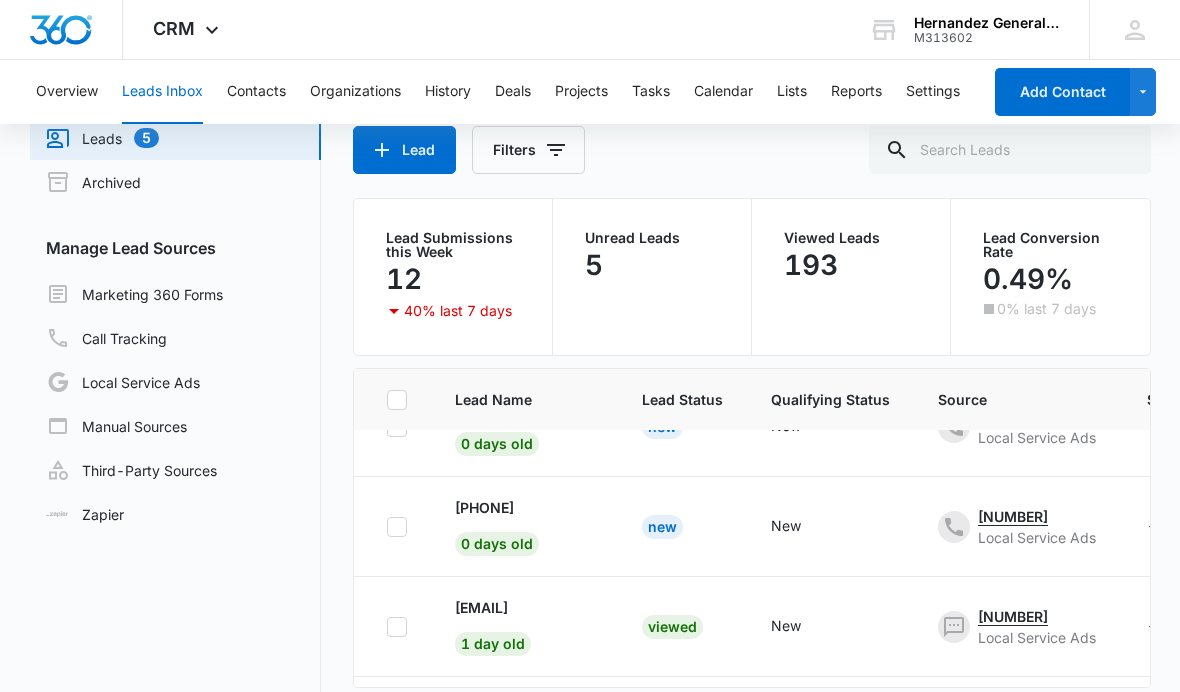 click on "[PHONE]" at bounding box center [484, 507] 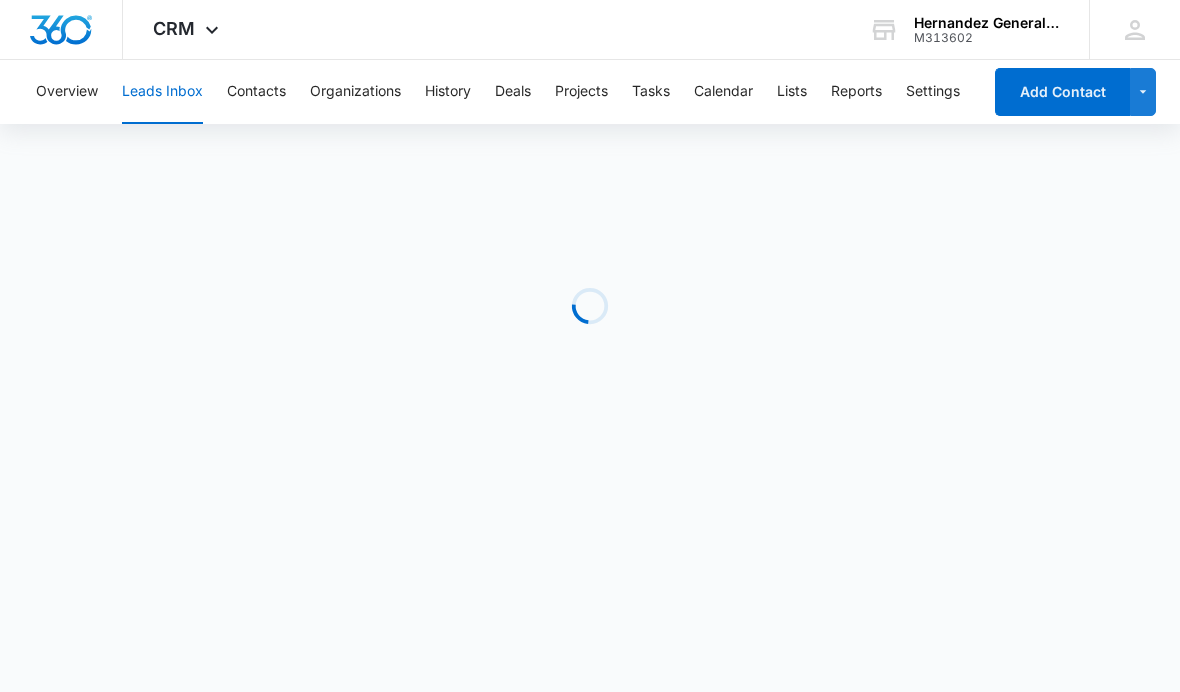 scroll, scrollTop: 0, scrollLeft: 0, axis: both 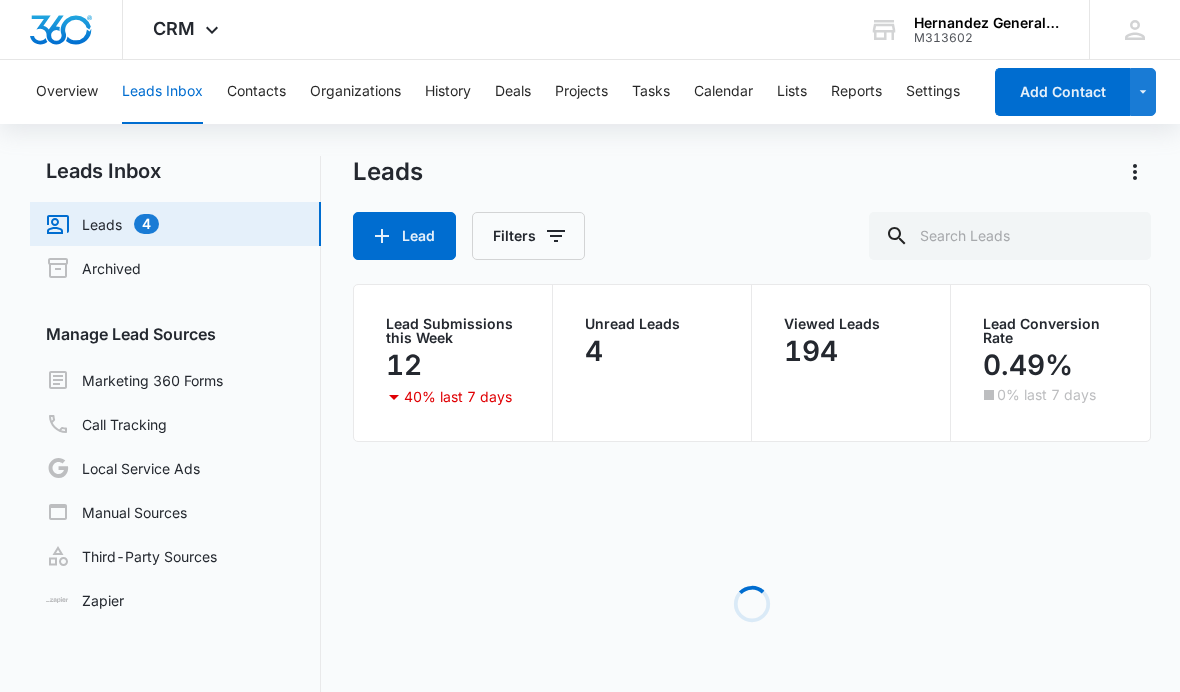 click on "Lists" at bounding box center [792, 92] 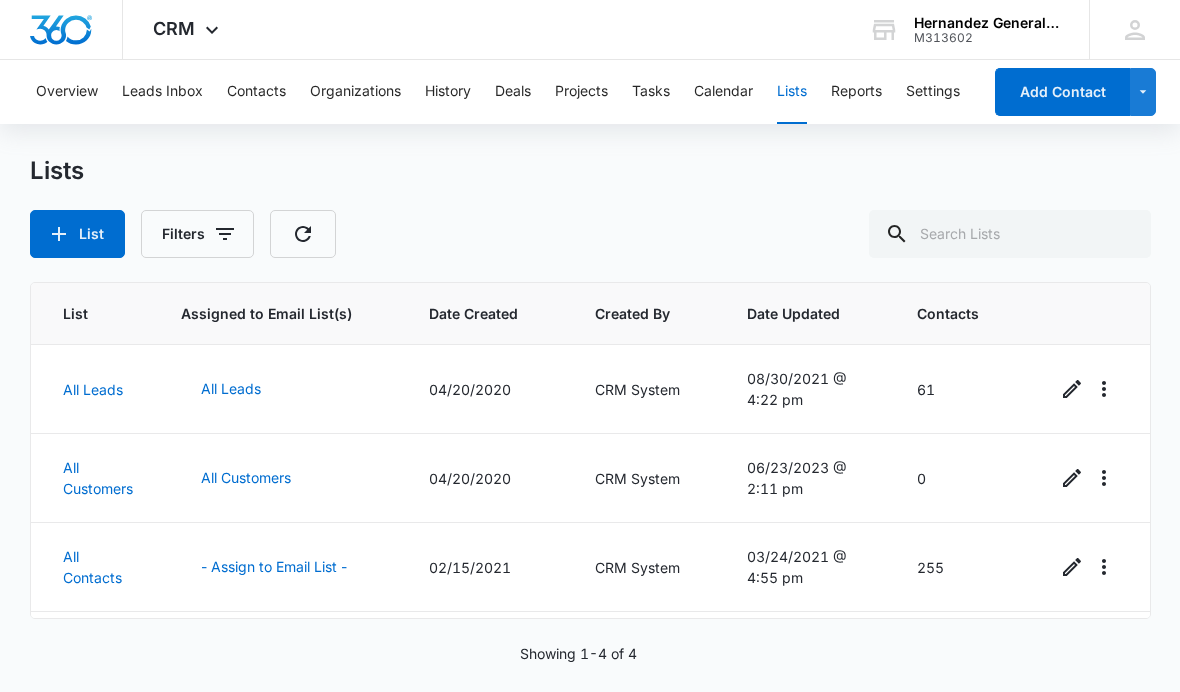 scroll, scrollTop: 0, scrollLeft: 0, axis: both 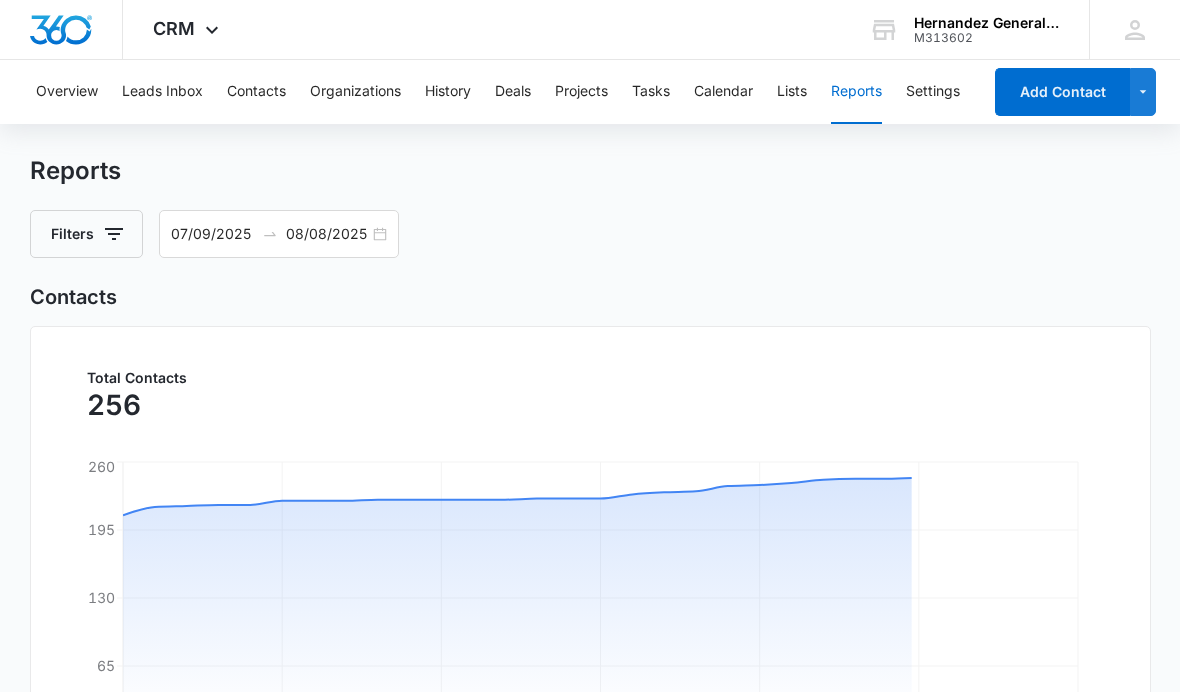 click on "Projects" at bounding box center (581, 92) 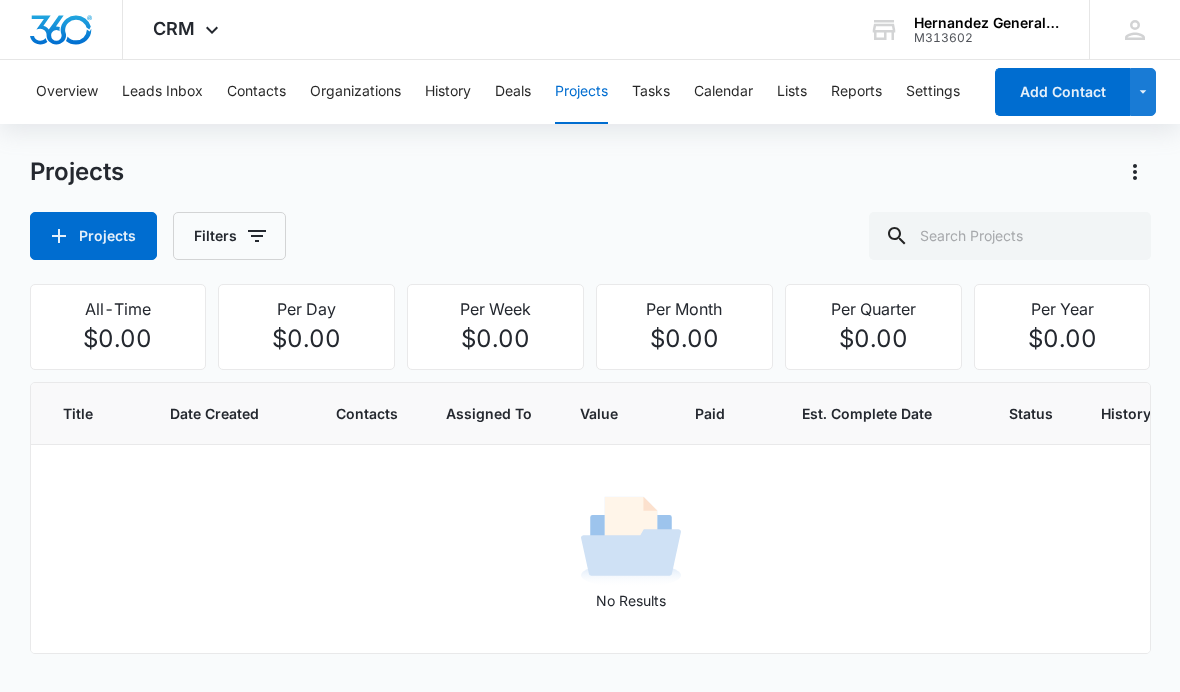 click on "Deals" at bounding box center [513, 92] 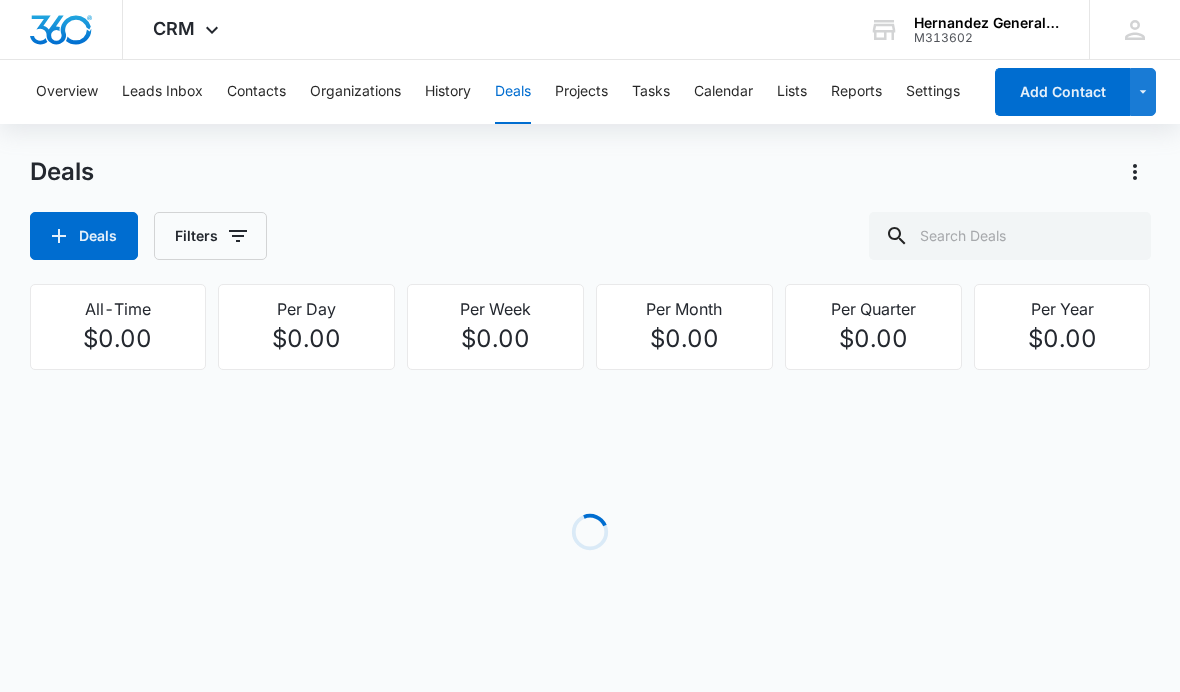 click on "History" at bounding box center (448, 92) 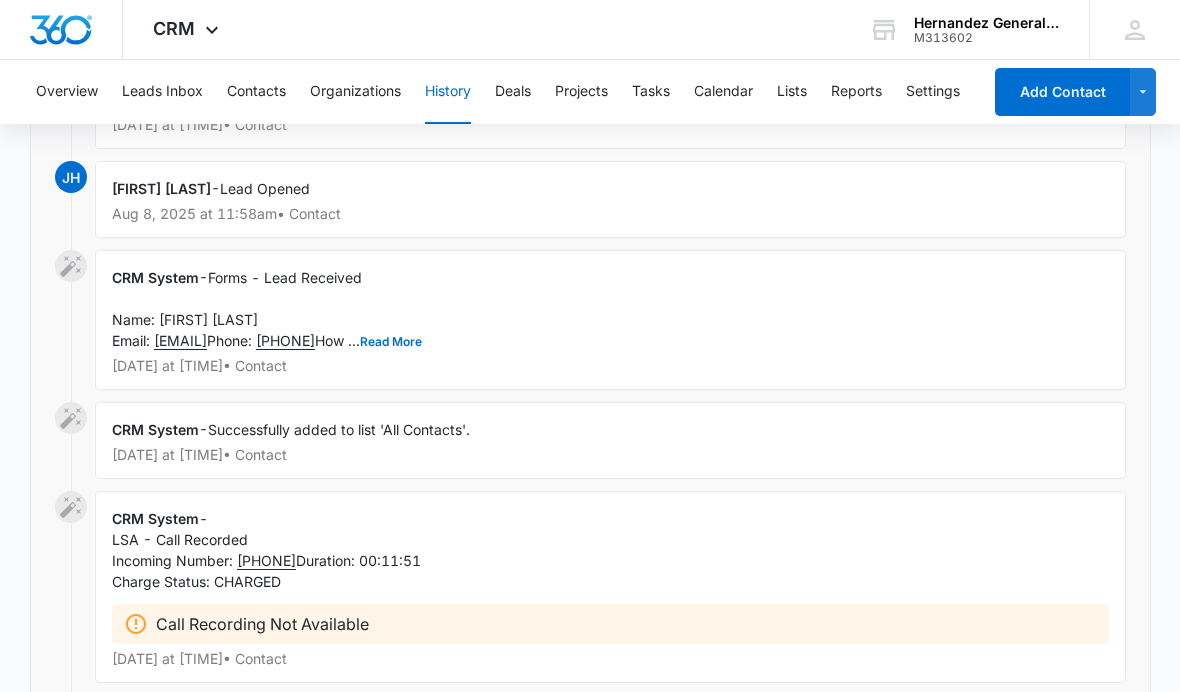 scroll, scrollTop: 326, scrollLeft: 0, axis: vertical 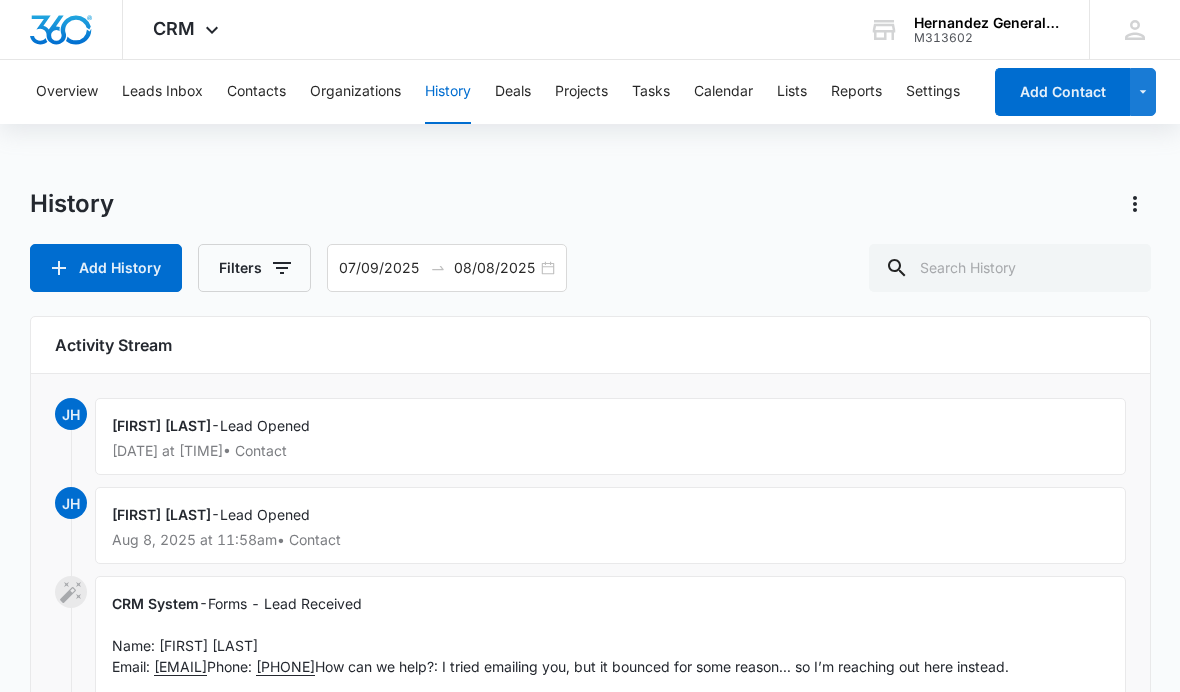 click on "Leads Inbox" at bounding box center (162, 92) 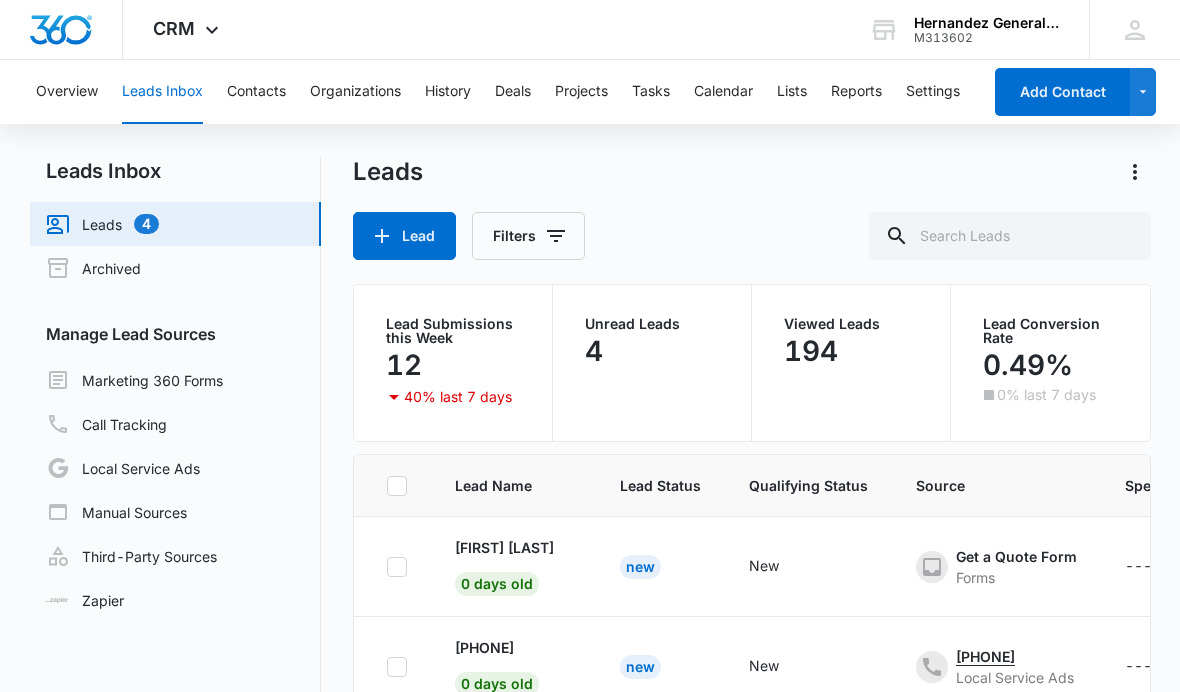 scroll, scrollTop: 0, scrollLeft: 0, axis: both 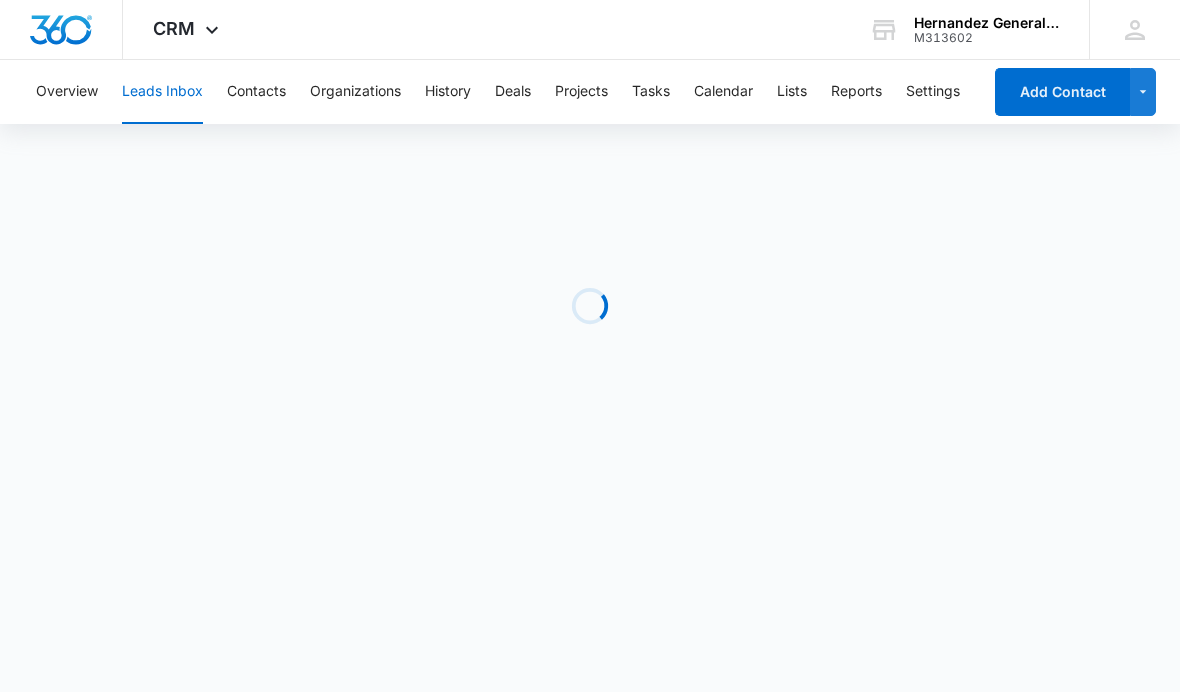 click on "CRM Apps Reputation Websites Forms CRM Email Social Payments POS Content Ads Intelligence Files Brand Settings Hernandez General Services M313602 Your Accounts View All JH Juan Hernandez hernanservices@outlook.com My Profile Notifications Support Logout Terms & Conditions   •   Privacy Policy Overview Leads Inbox Contacts Organizations History Deals Projects Tasks Calendar Lists Reports Settings Add Contact Loading Hernandez General Services - CRM Lead - Marketing 360®
0" at bounding box center (590, 346) 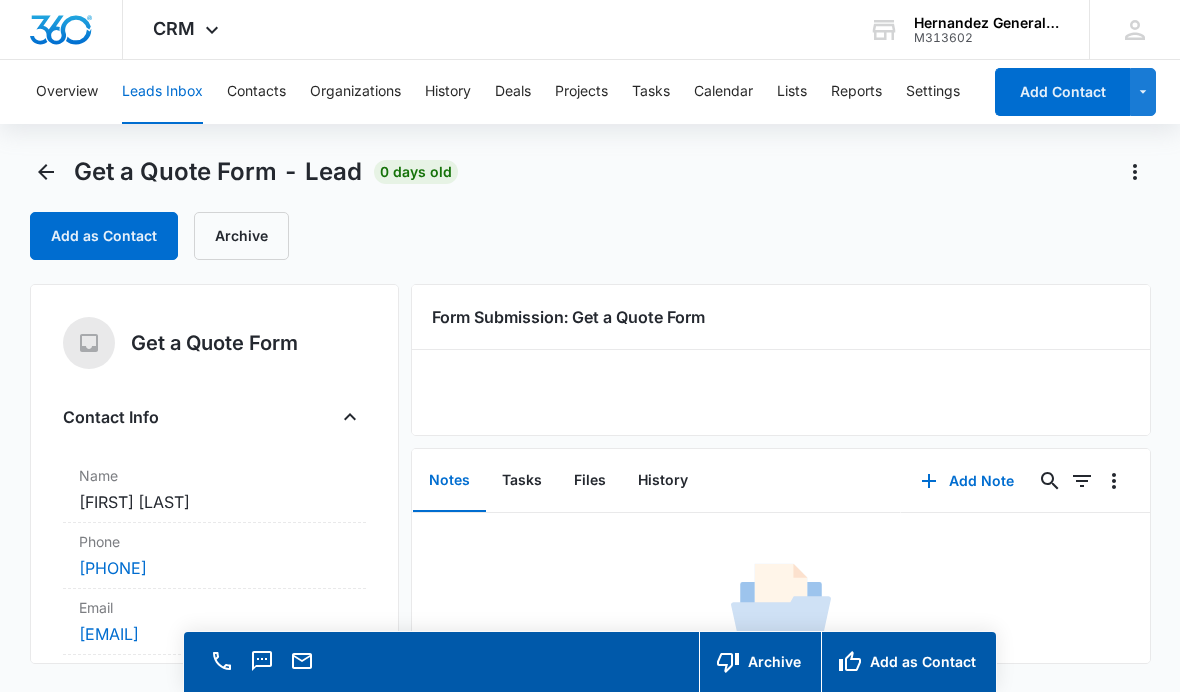 scroll, scrollTop: 231, scrollLeft: 0, axis: vertical 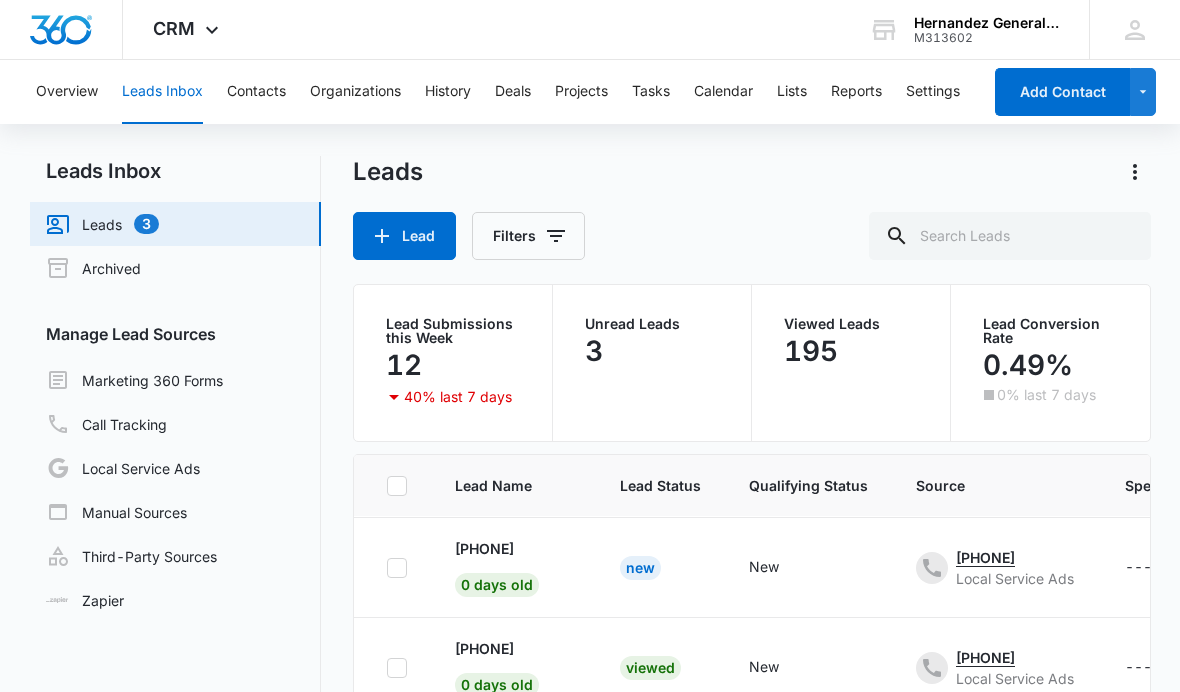 click on "[PHONE]" at bounding box center [484, 548] 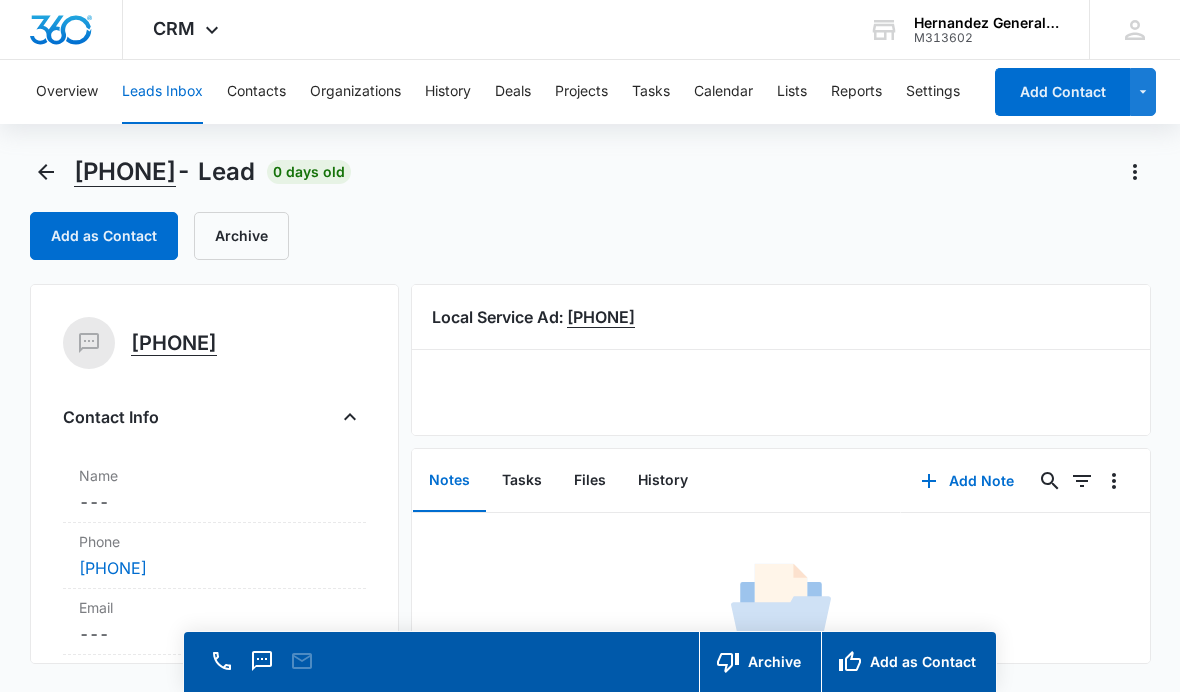 scroll, scrollTop: 211, scrollLeft: 0, axis: vertical 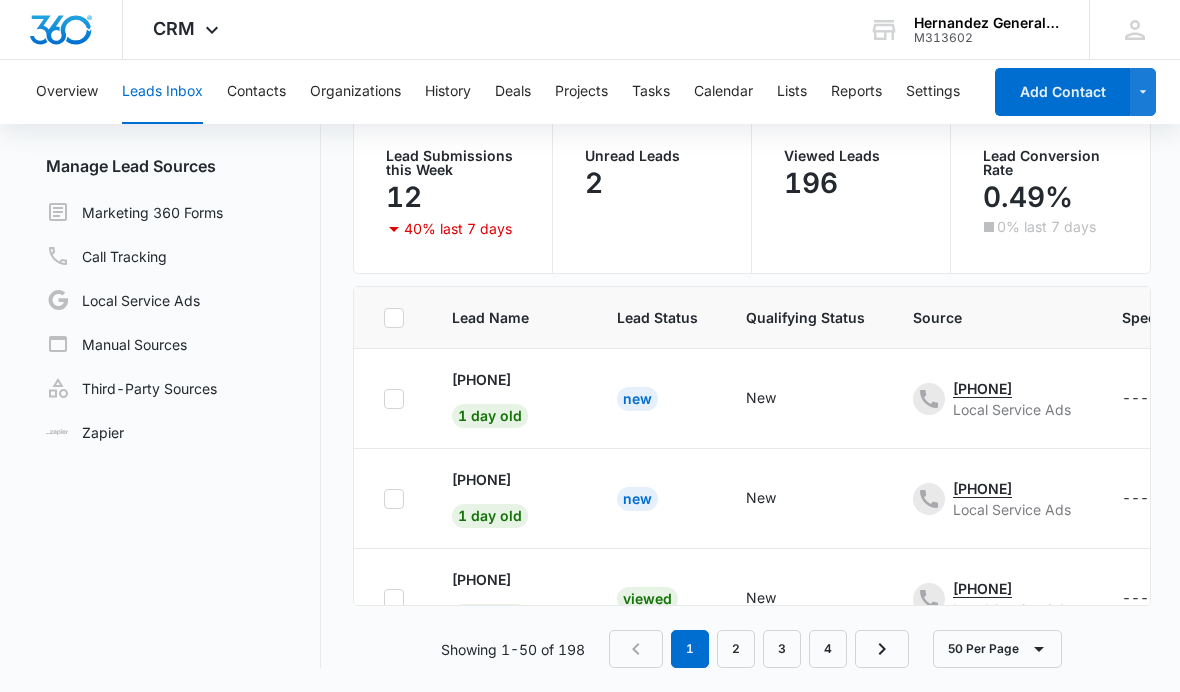 click on "[PHONE]" at bounding box center (481, 379) 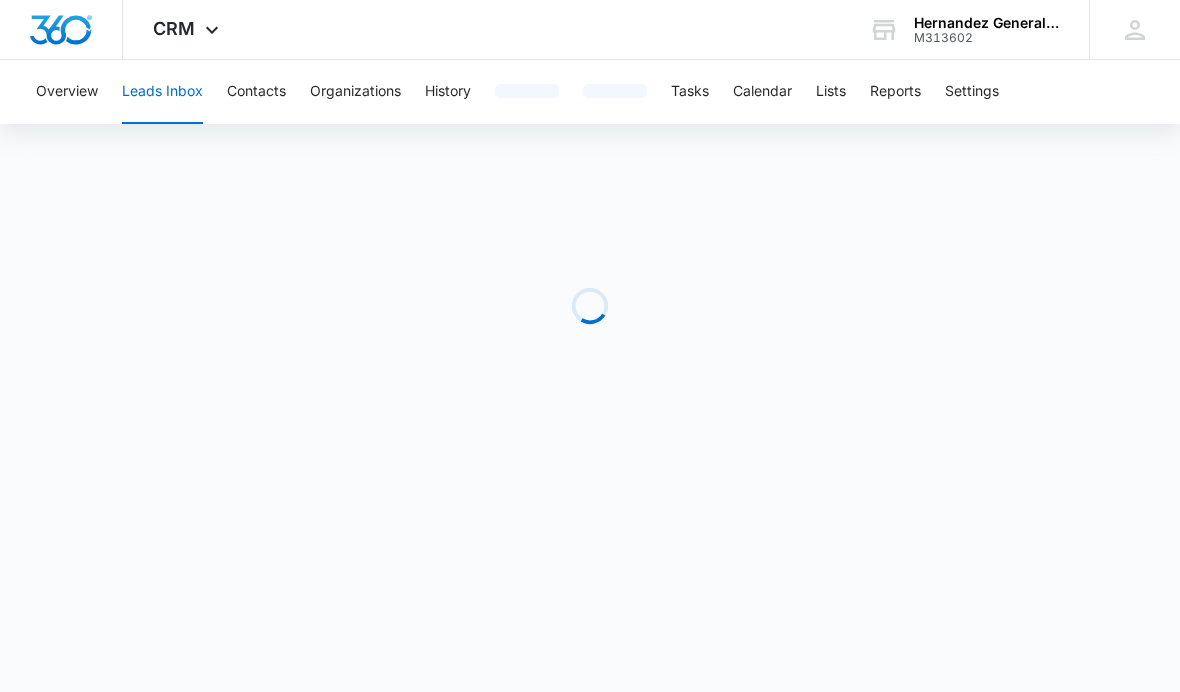 scroll, scrollTop: 0, scrollLeft: 0, axis: both 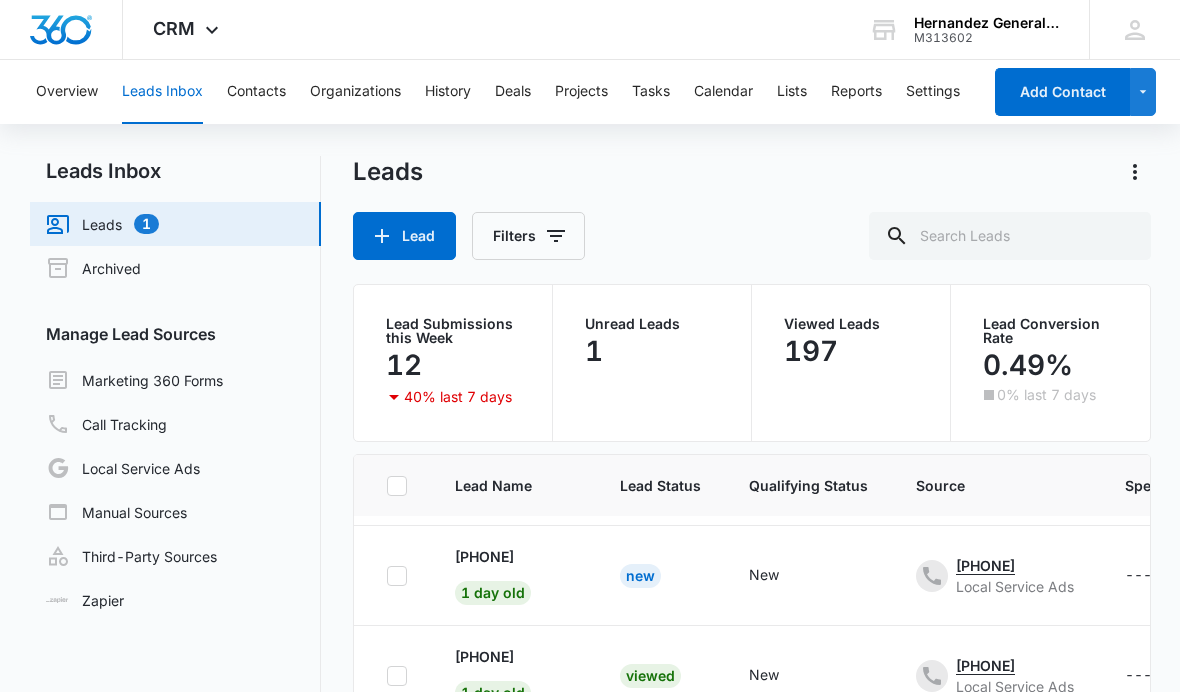 click on "[PHONE]" at bounding box center [484, 556] 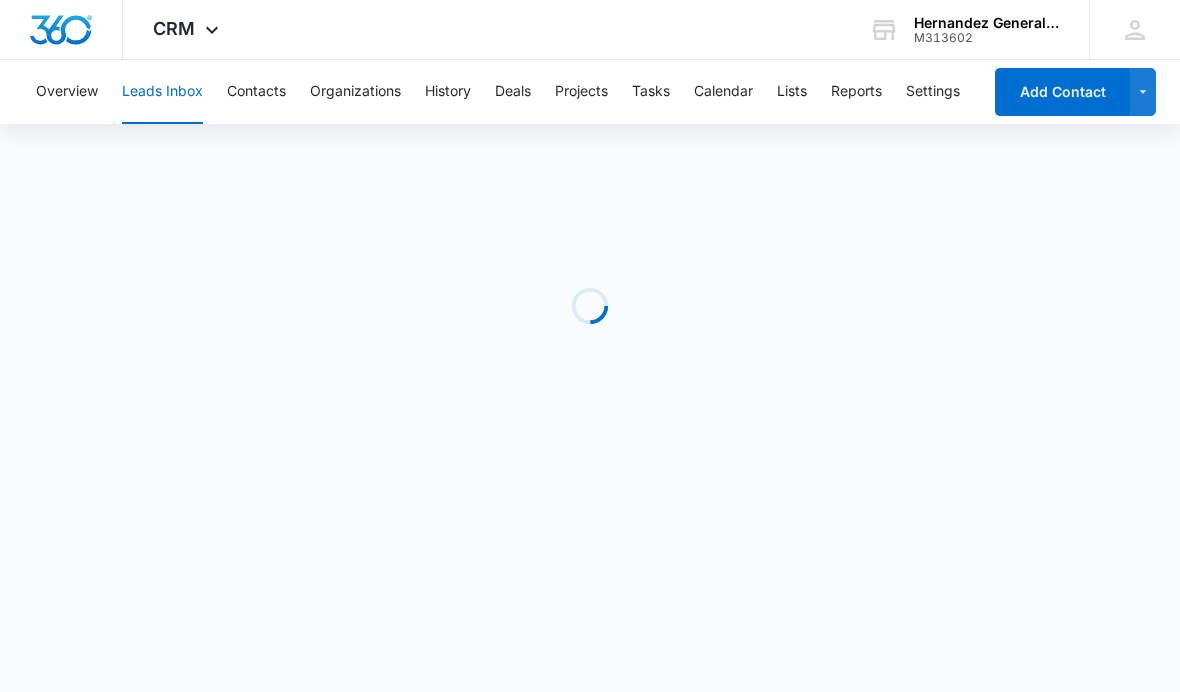 click on "CRM Apps Reputation Websites Forms CRM Email Social Payments POS Content Ads Intelligence Files Brand Settings Hernandez General Services M313602 Your Accounts View All JH Juan Hernandez [EMAIL] My Profile Notifications Support Logout Terms & Conditions   •   Privacy Policy Overview Leads Inbox Contacts Organizations History Deals Projects Tasks Calendar Lists Reports Settings Add Contact Loading Hernandez General Services - CRM Lead - Marketing 360®" at bounding box center (590, 346) 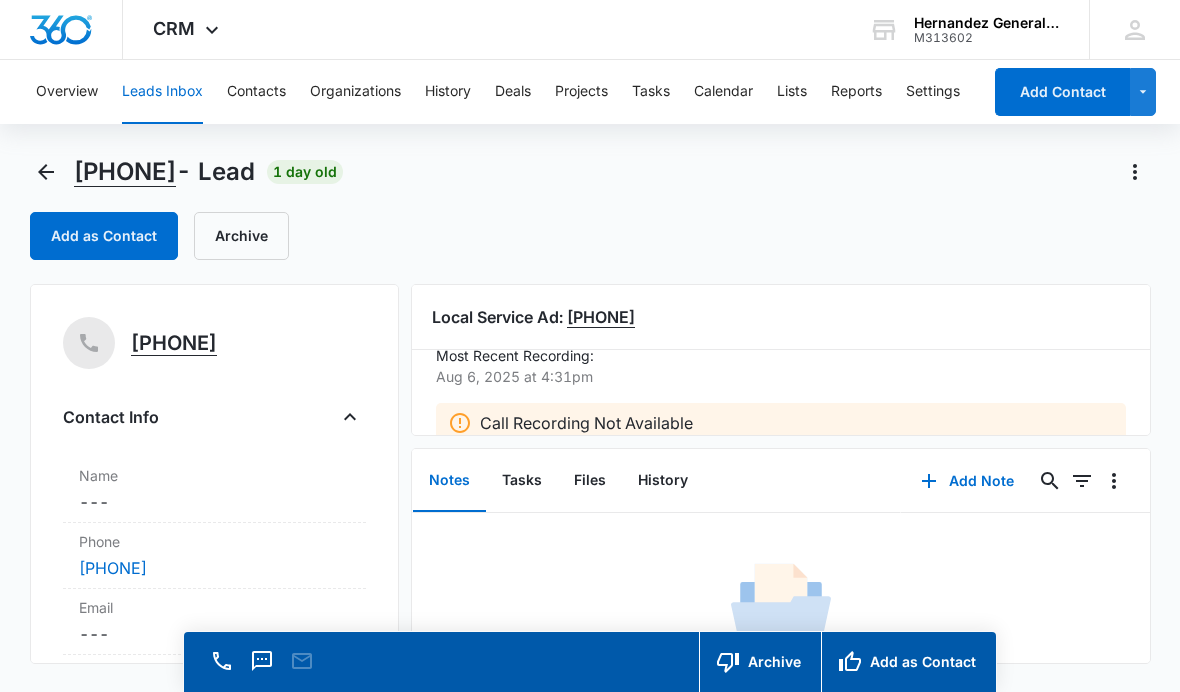 scroll, scrollTop: 28, scrollLeft: 0, axis: vertical 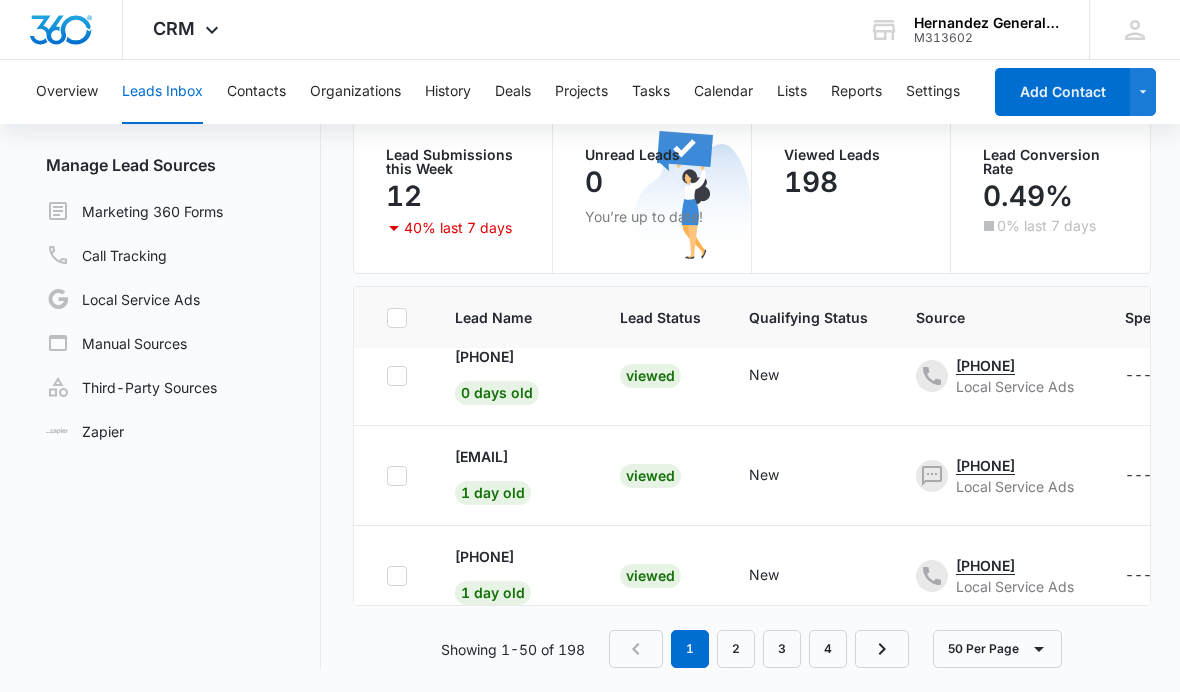 click on "[EMAIL]" at bounding box center [481, 456] 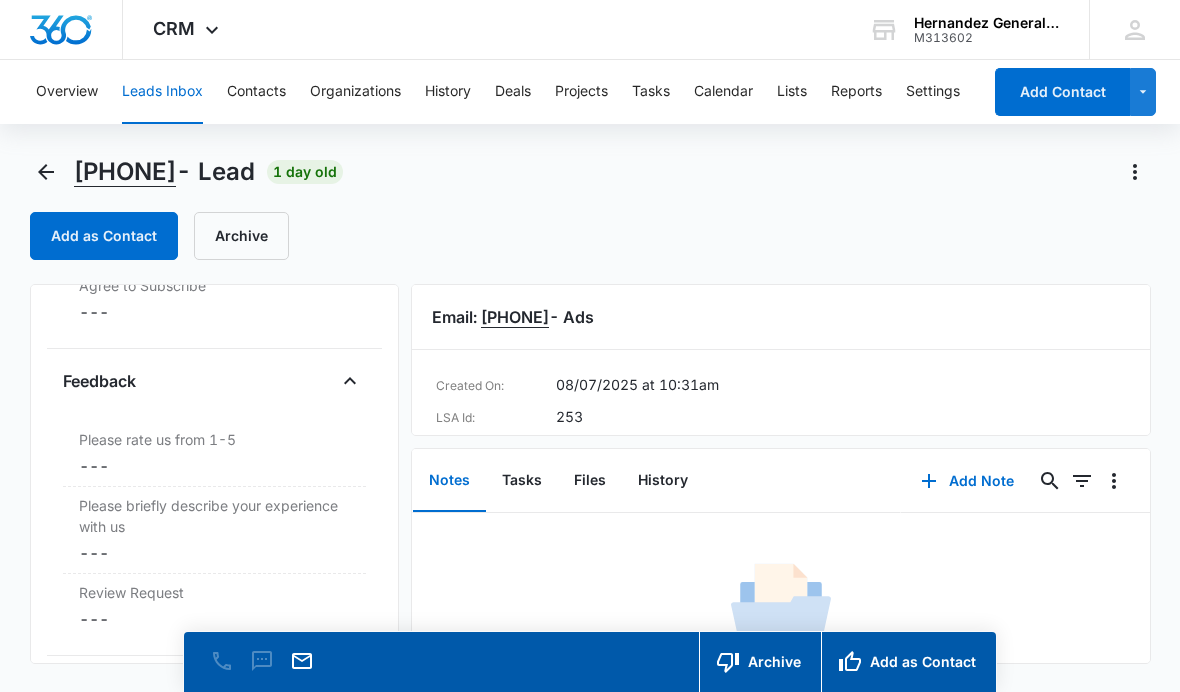 scroll, scrollTop: 2067, scrollLeft: 0, axis: vertical 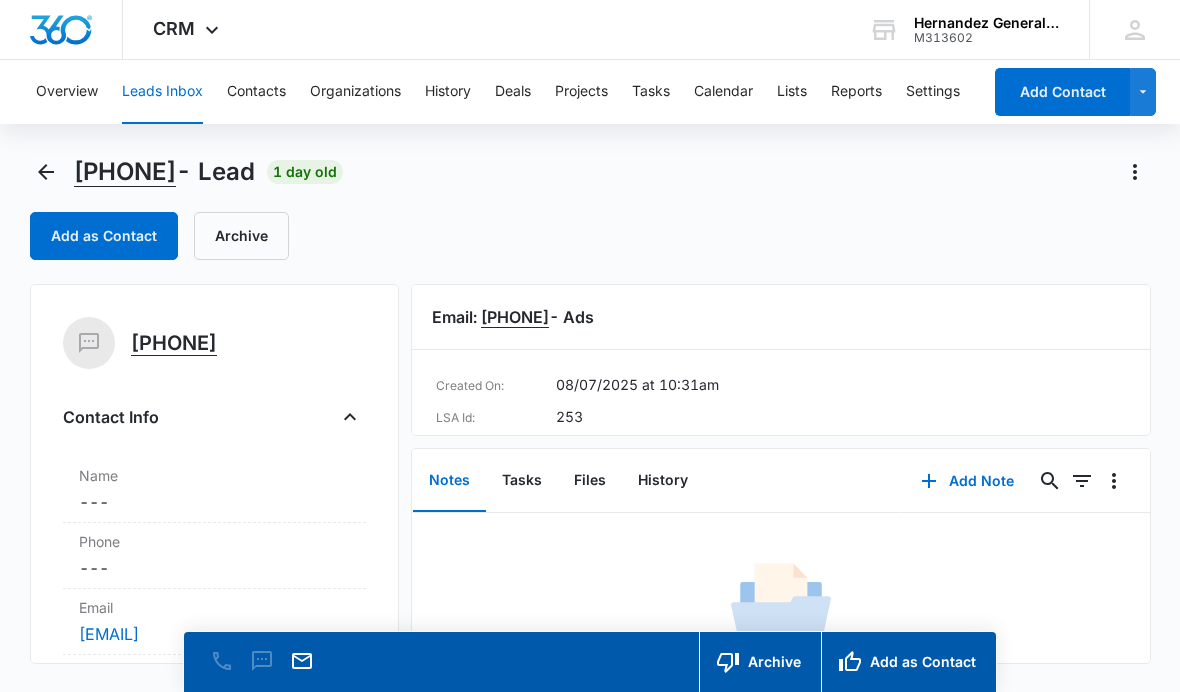 click on "Phone" at bounding box center [215, 541] 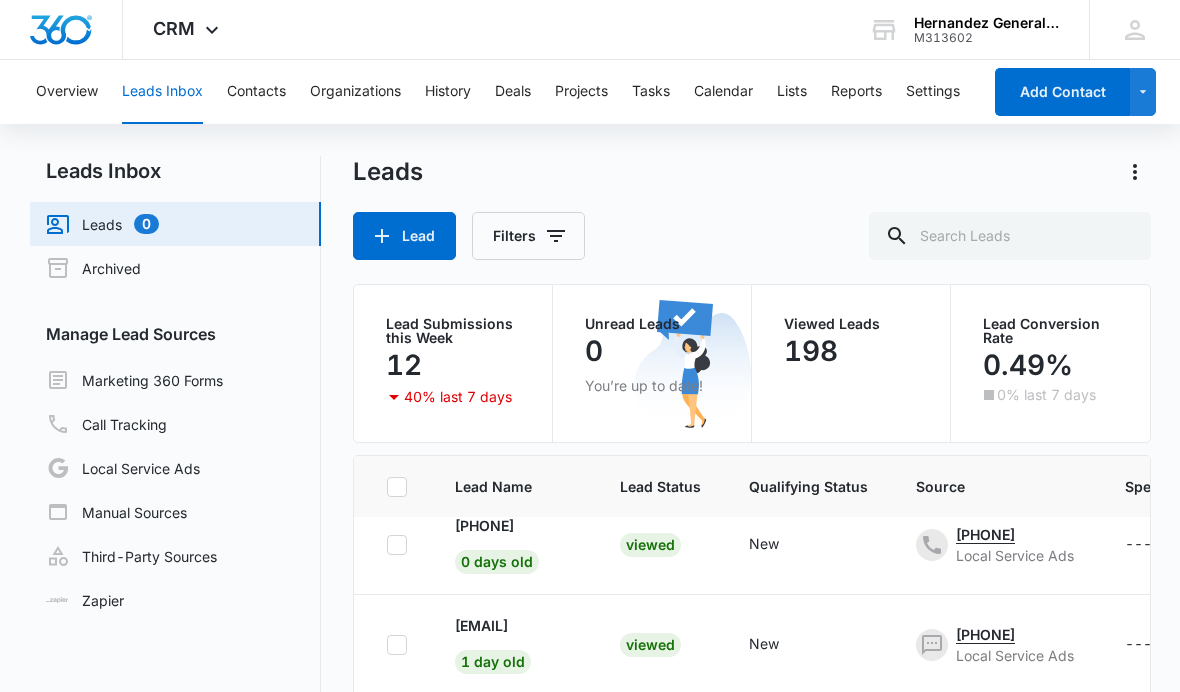 click on "[EMAIL]" at bounding box center (481, 625) 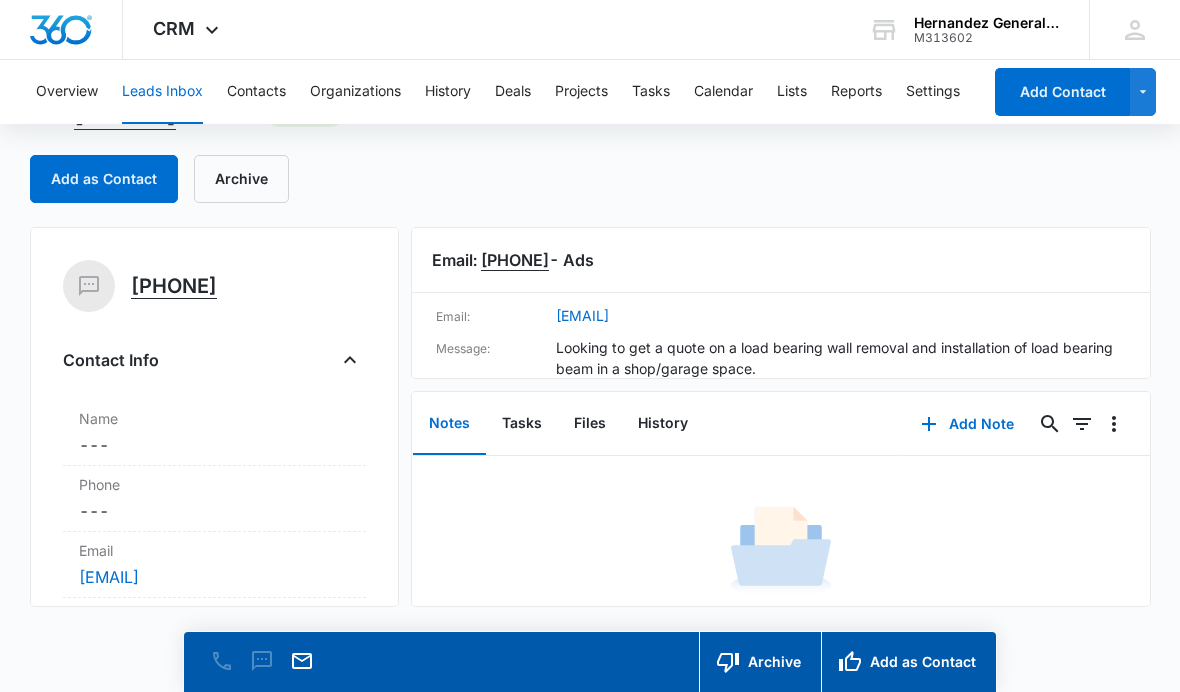 scroll, scrollTop: 139, scrollLeft: 0, axis: vertical 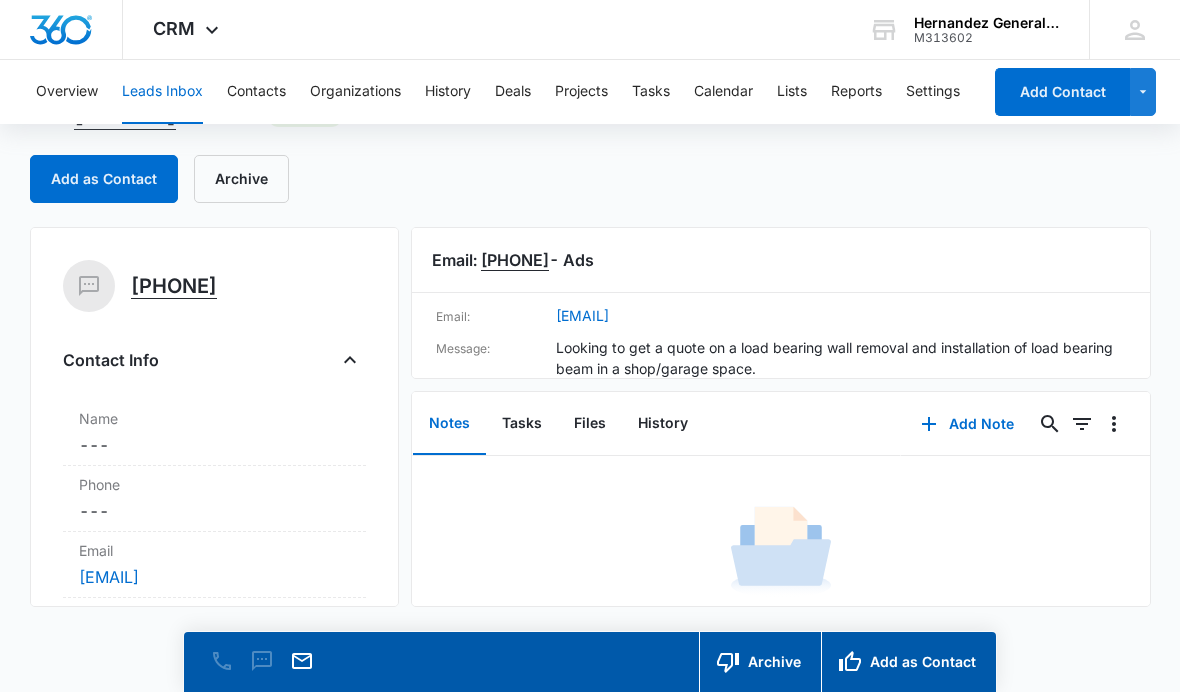 click on "Leads Inbox" at bounding box center (162, 92) 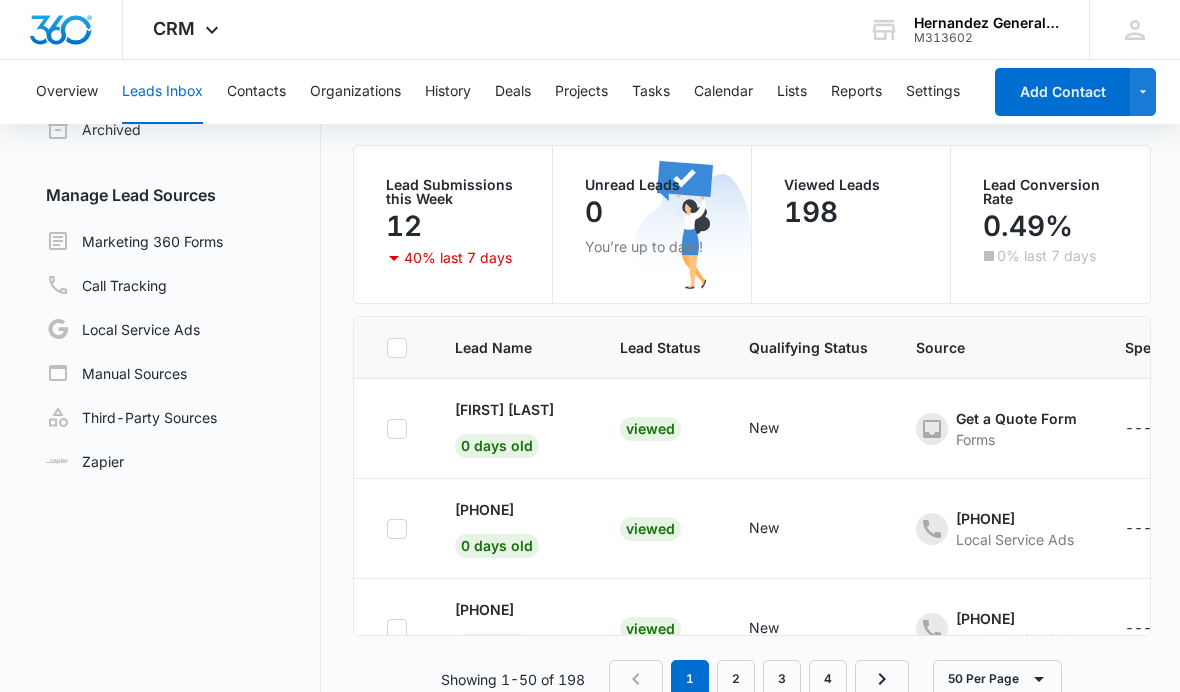 scroll, scrollTop: 0, scrollLeft: 0, axis: both 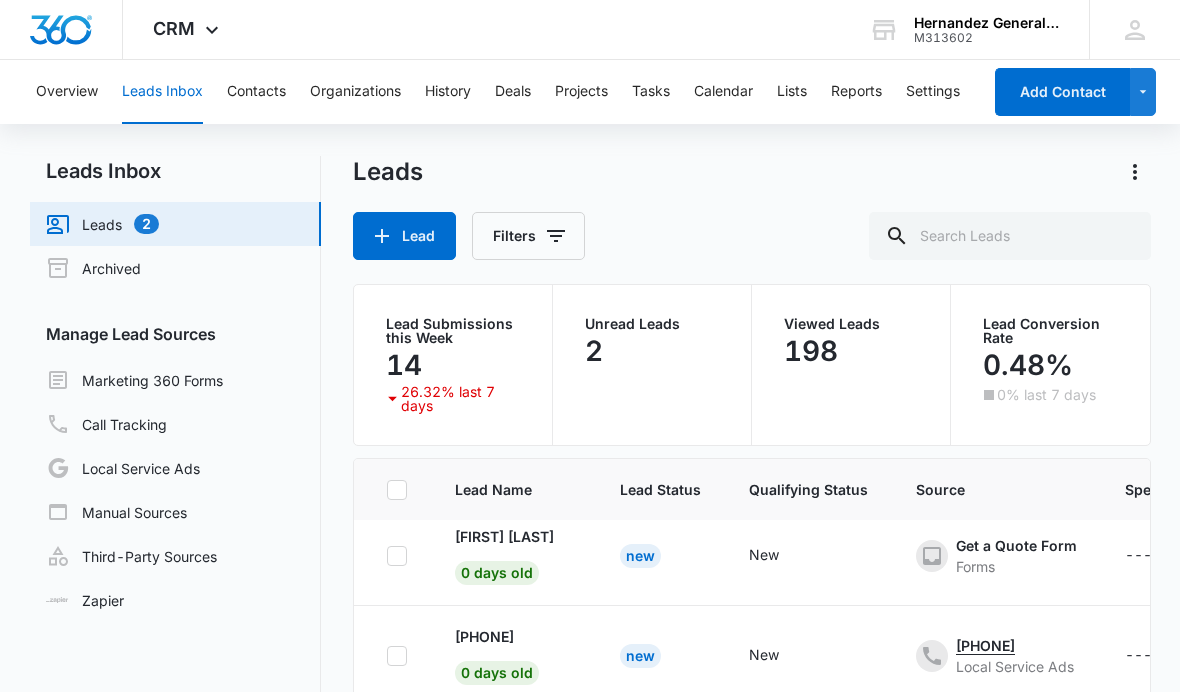 click on "[FIRST] [LAST]" at bounding box center [504, 536] 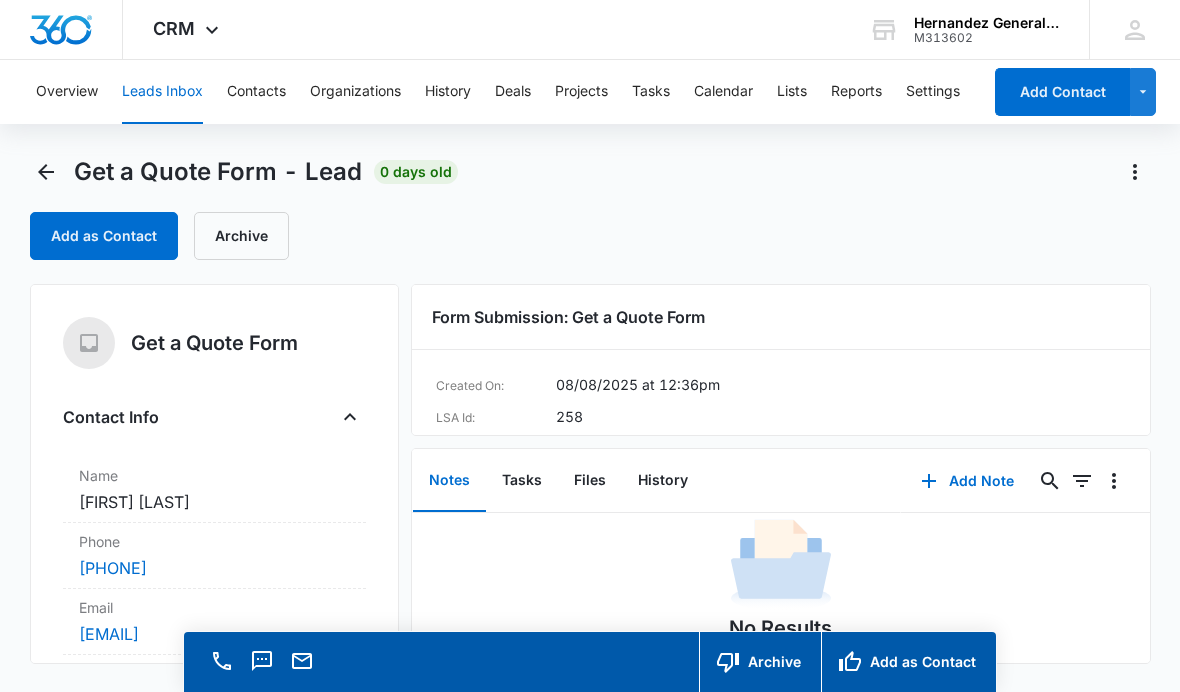 scroll, scrollTop: 43, scrollLeft: 0, axis: vertical 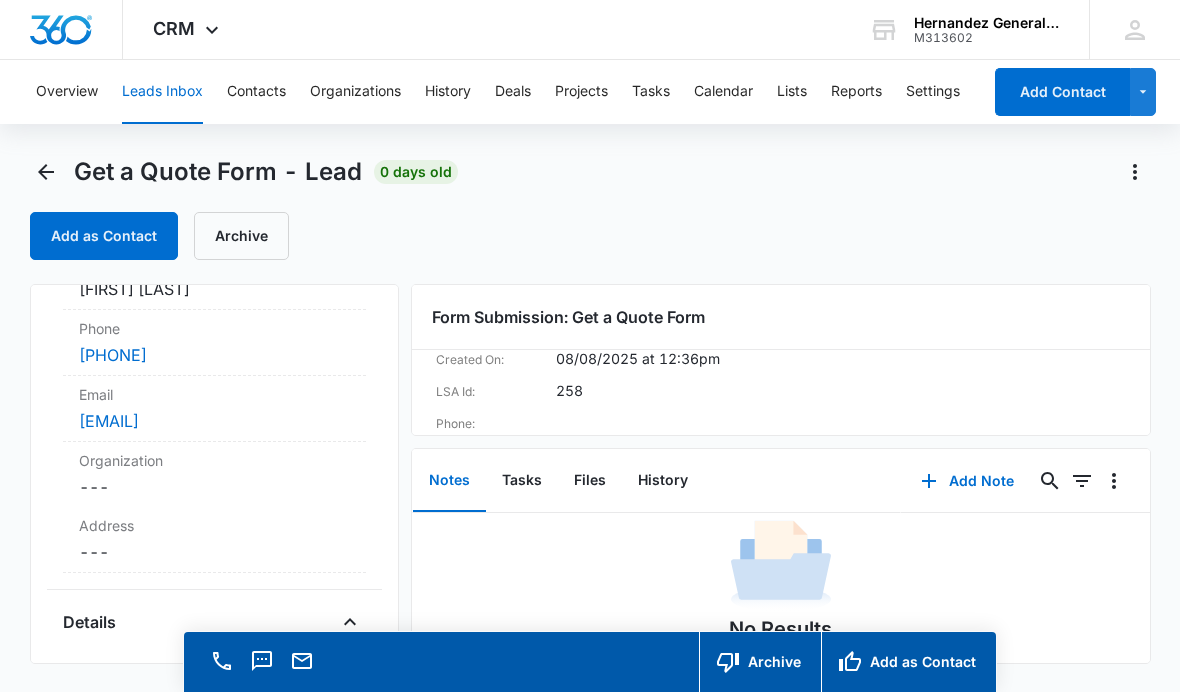 click on "[EMAIL]" at bounding box center [109, 421] 